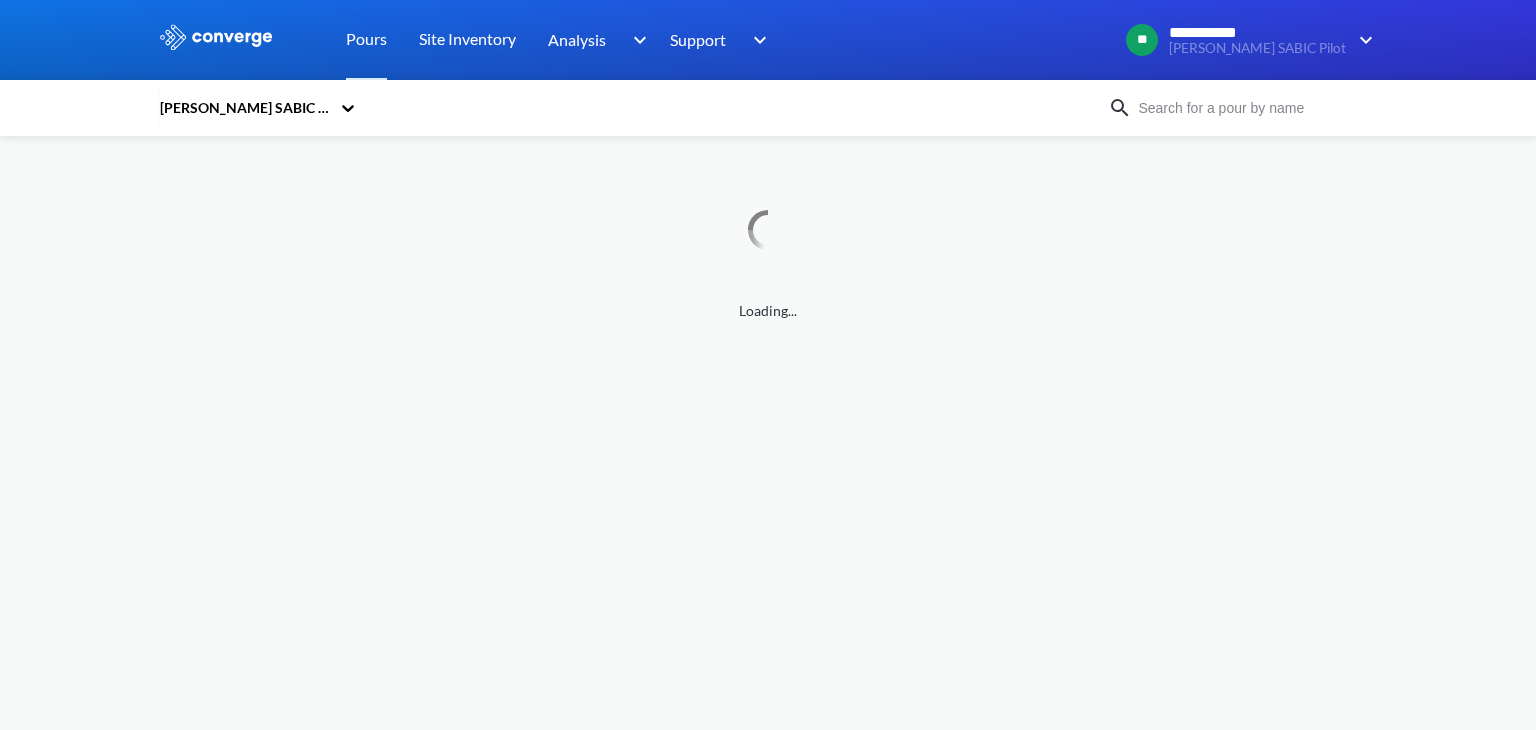 scroll, scrollTop: 0, scrollLeft: 0, axis: both 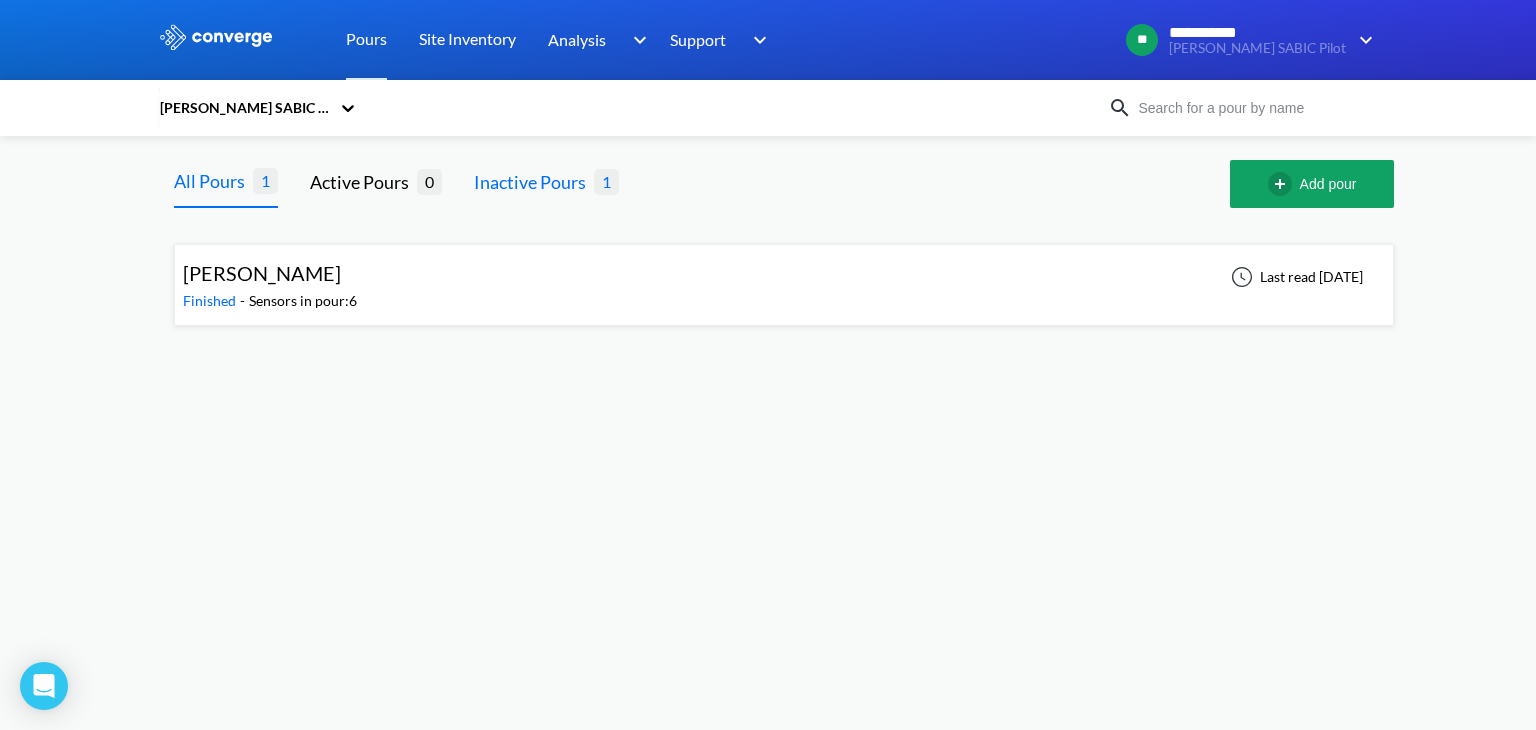 click on "Inactive Pours 1" at bounding box center (546, 184) 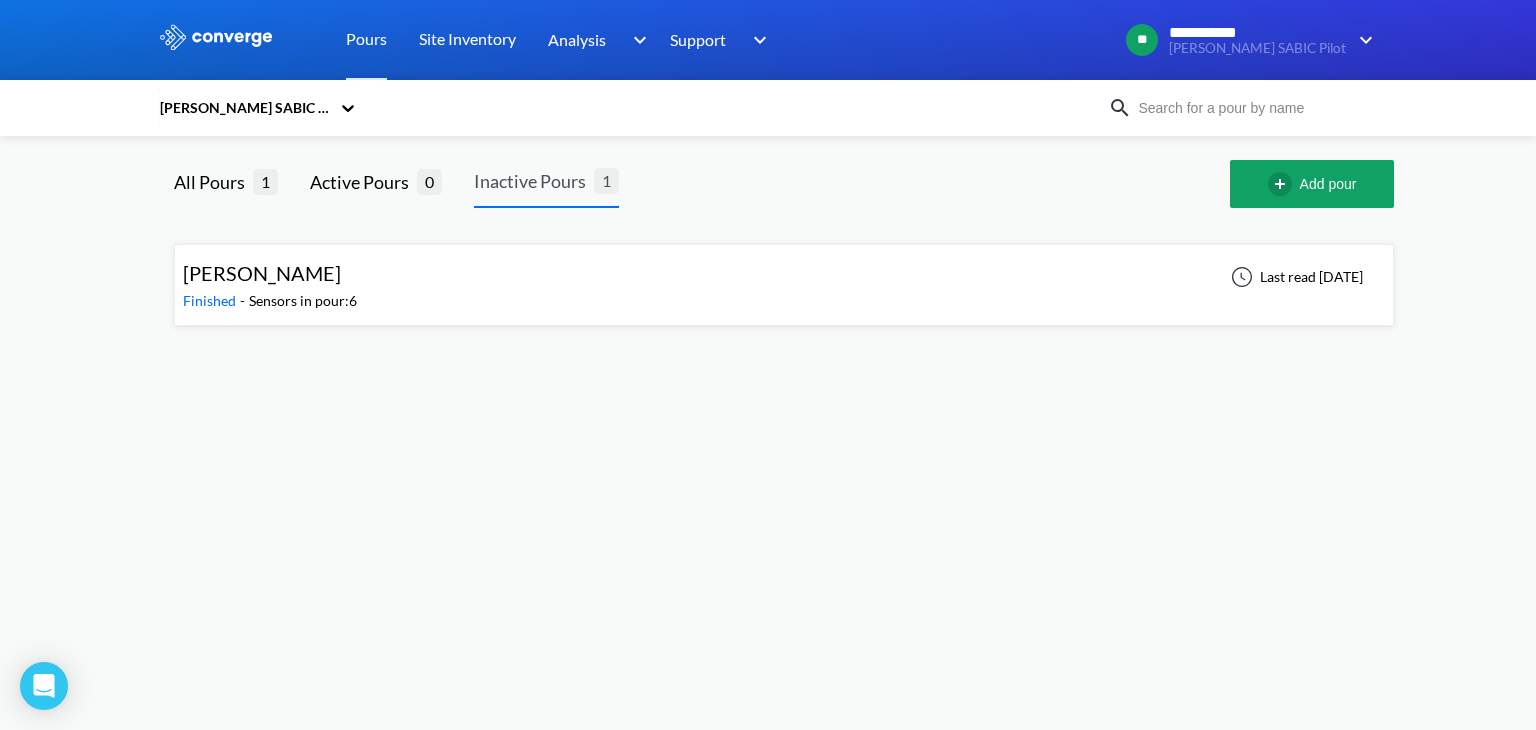 click on "Inactive Pours" at bounding box center (534, 181) 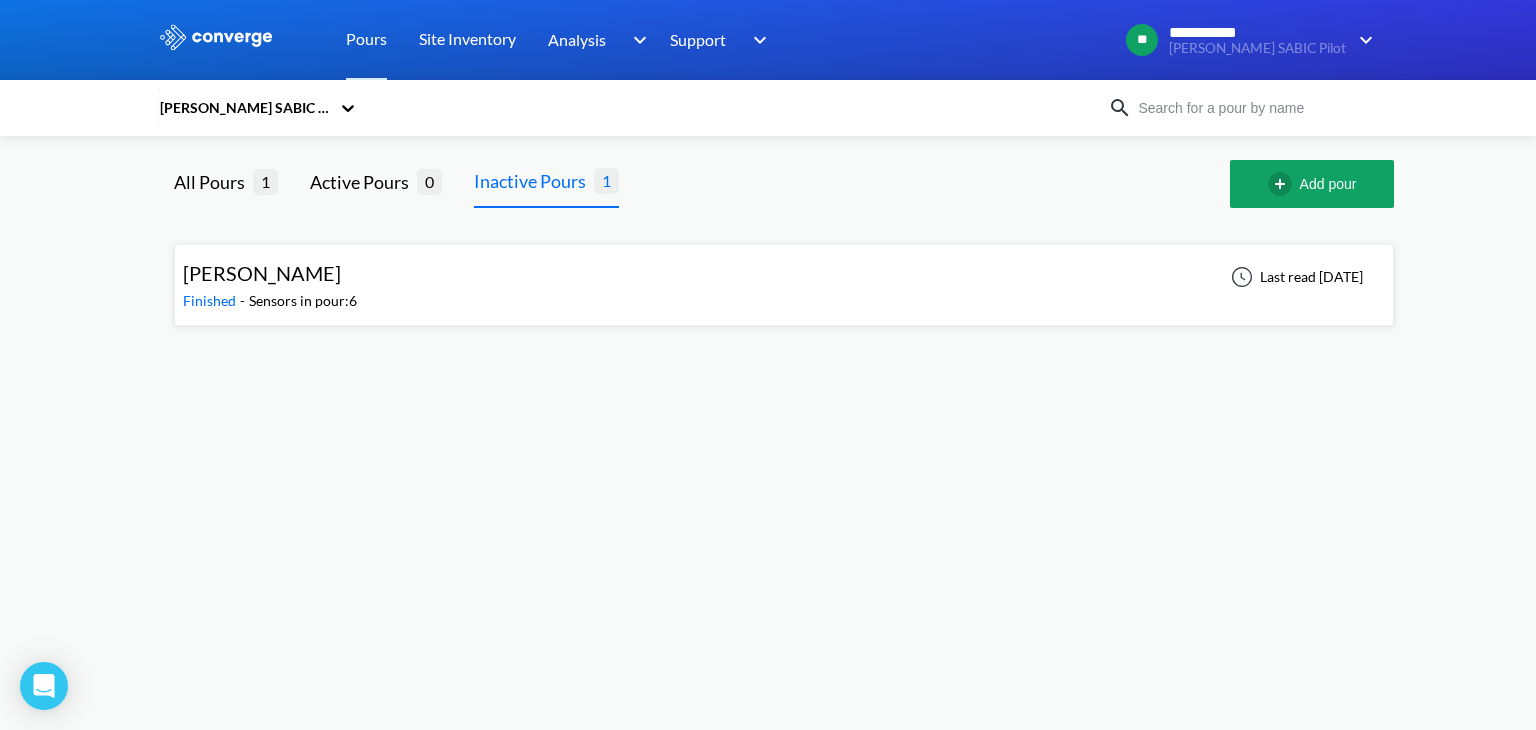 click on "Sensors in pour:  6" at bounding box center (303, 301) 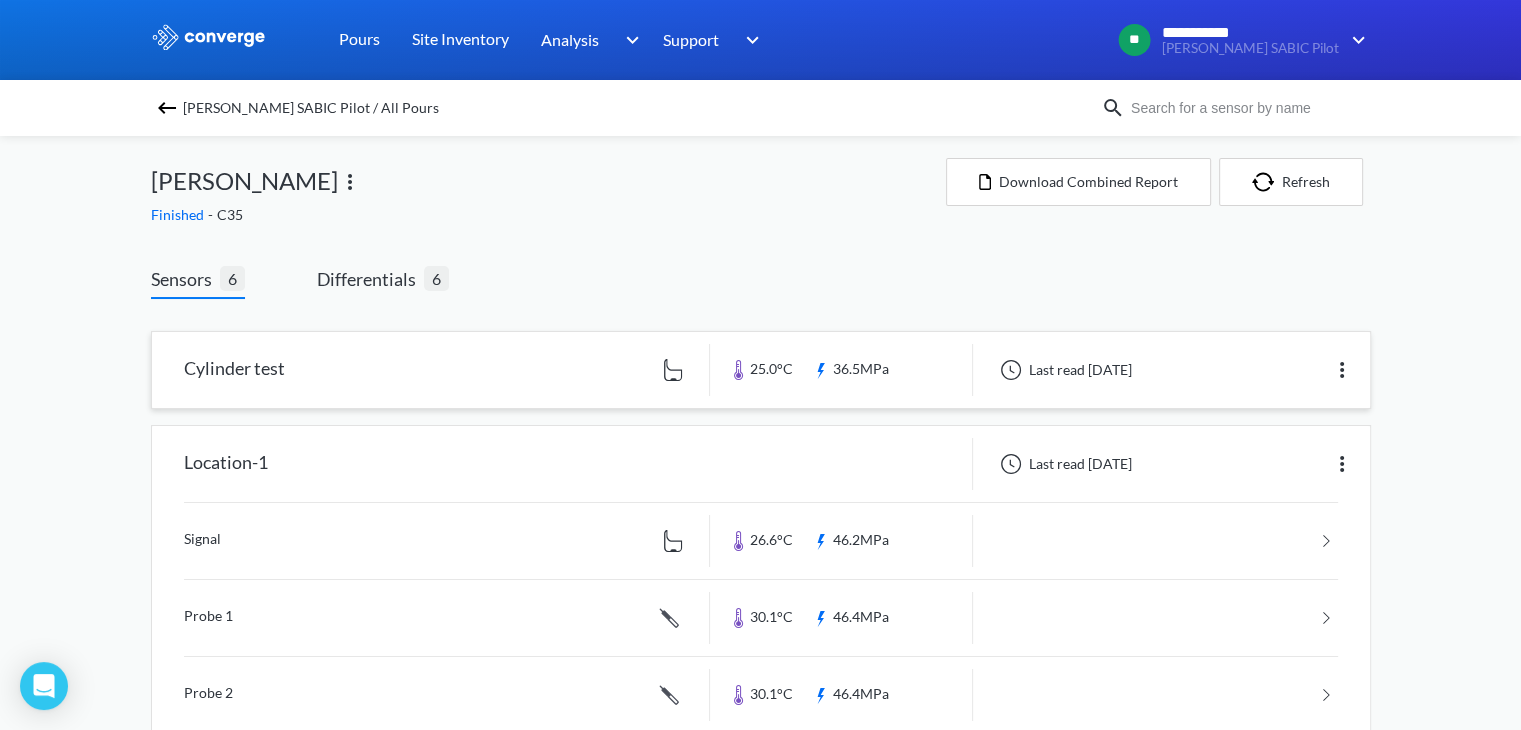 scroll, scrollTop: 0, scrollLeft: 0, axis: both 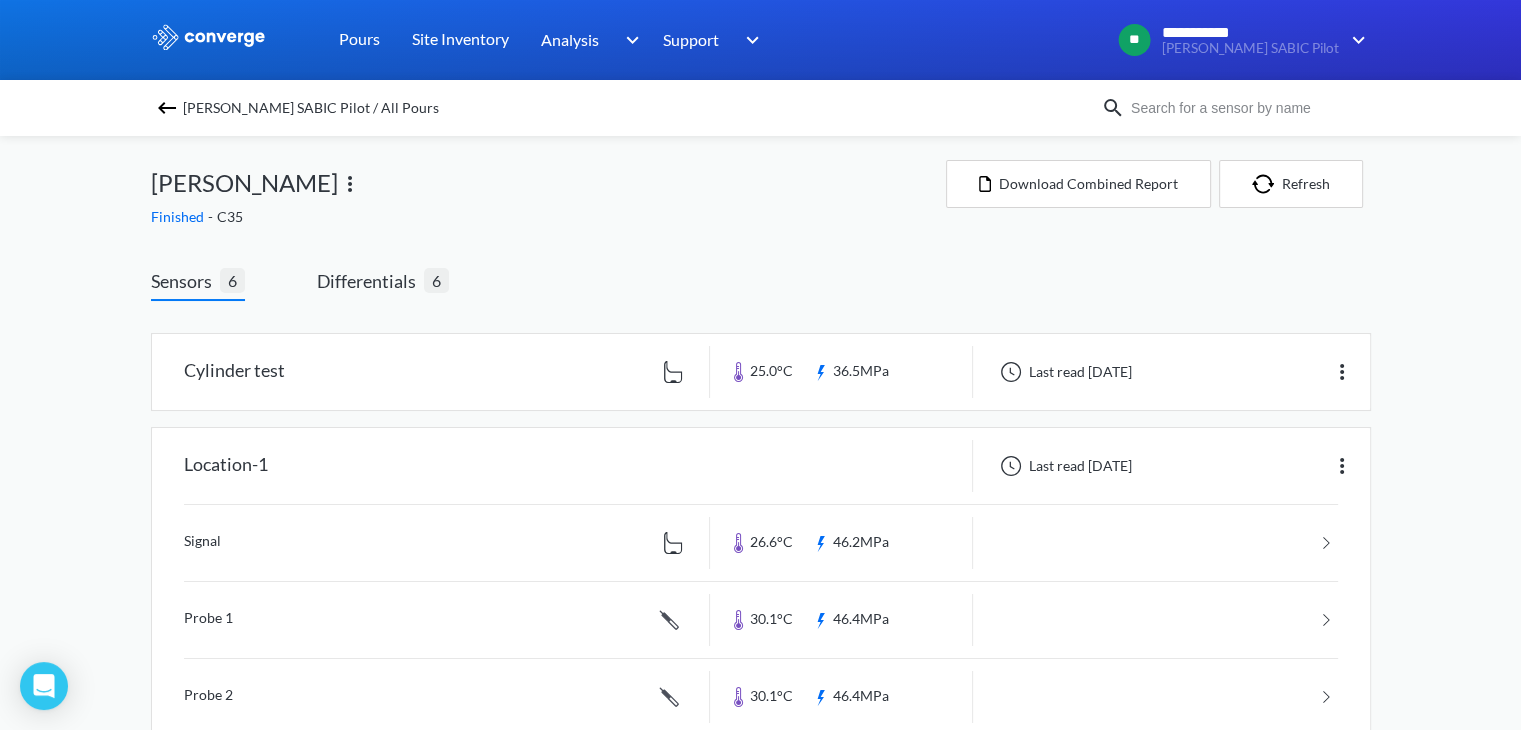 click at bounding box center (167, 108) 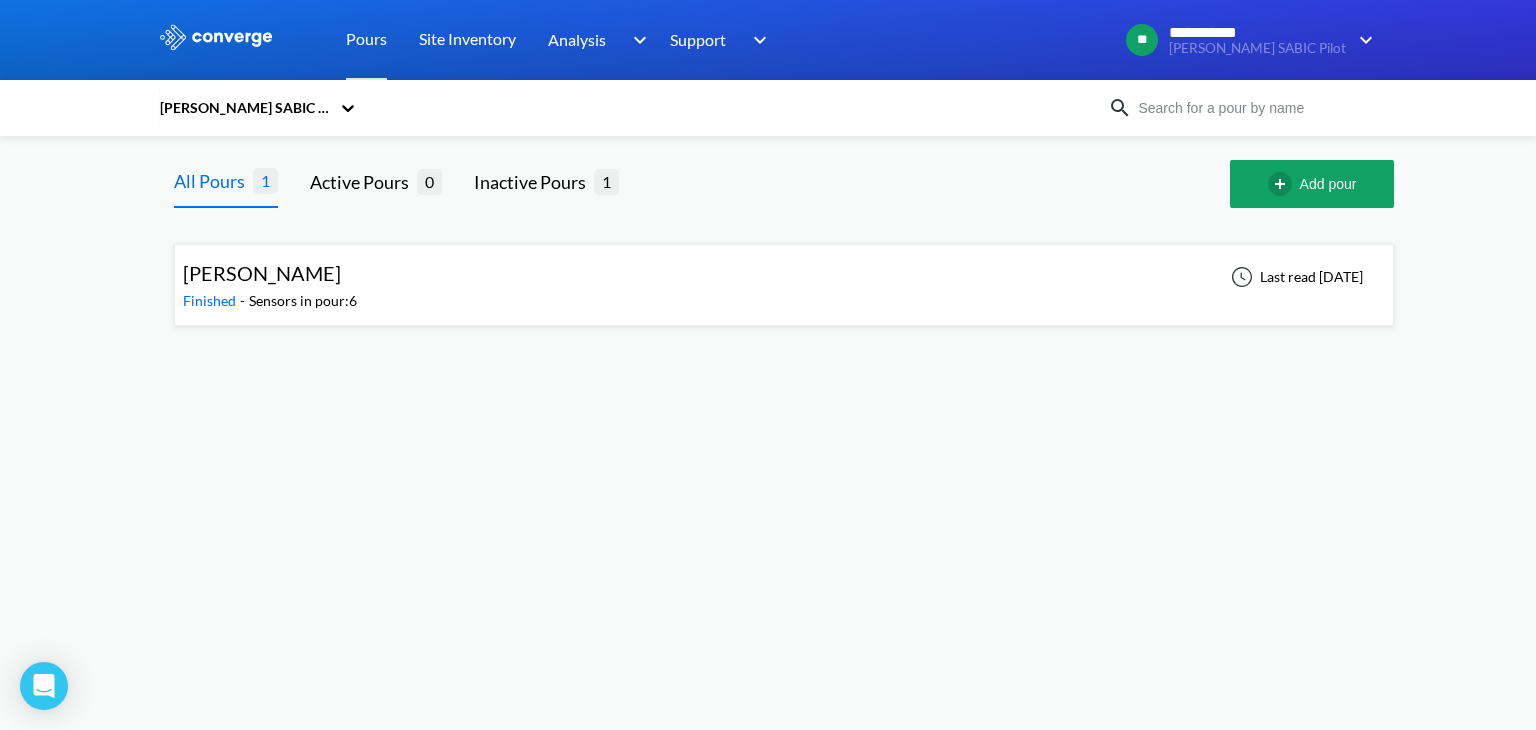 click on "[PERSON_NAME]  Finished  -  Sensors in pour:  6 Last read [DATE]" at bounding box center (784, 285) 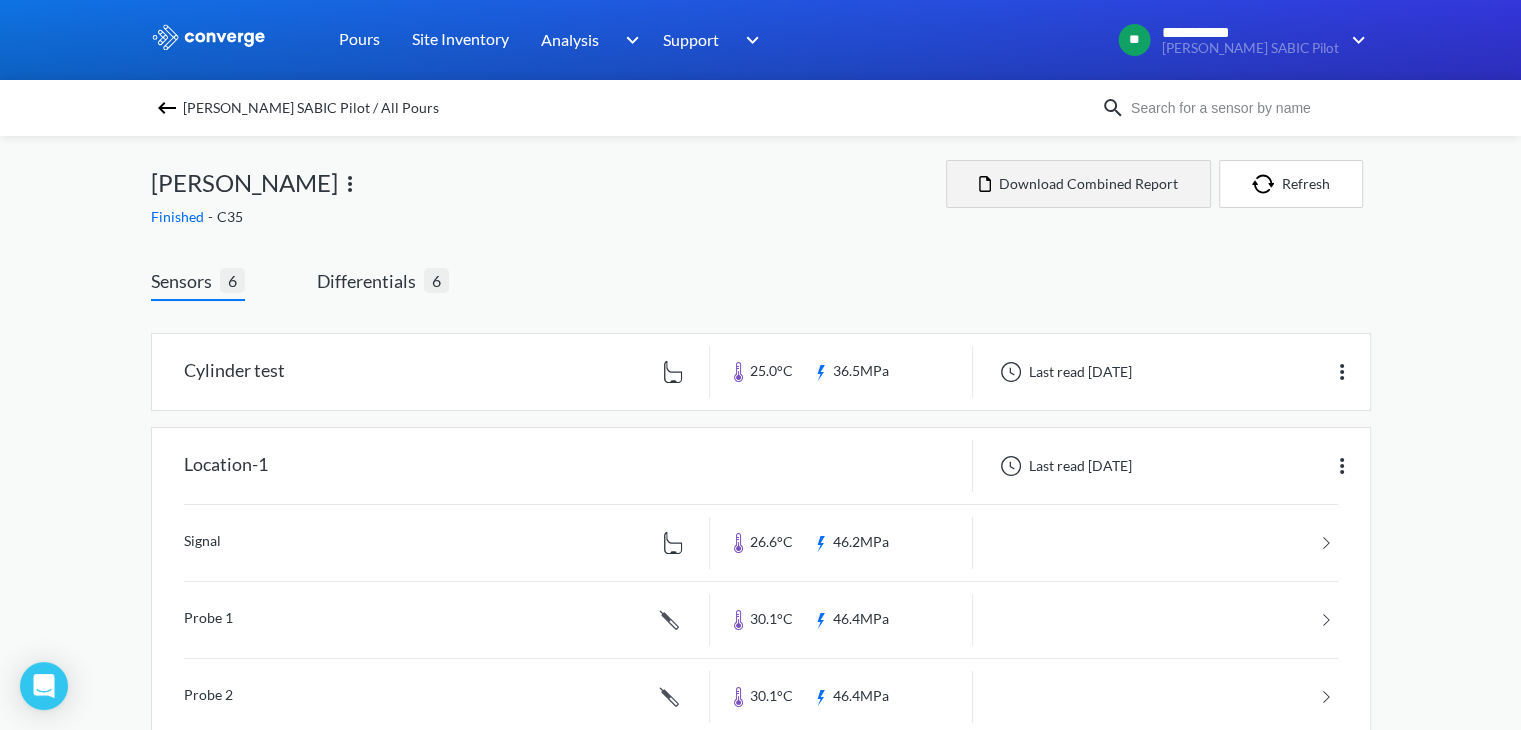 click on "Download Combined Report" at bounding box center [1078, 184] 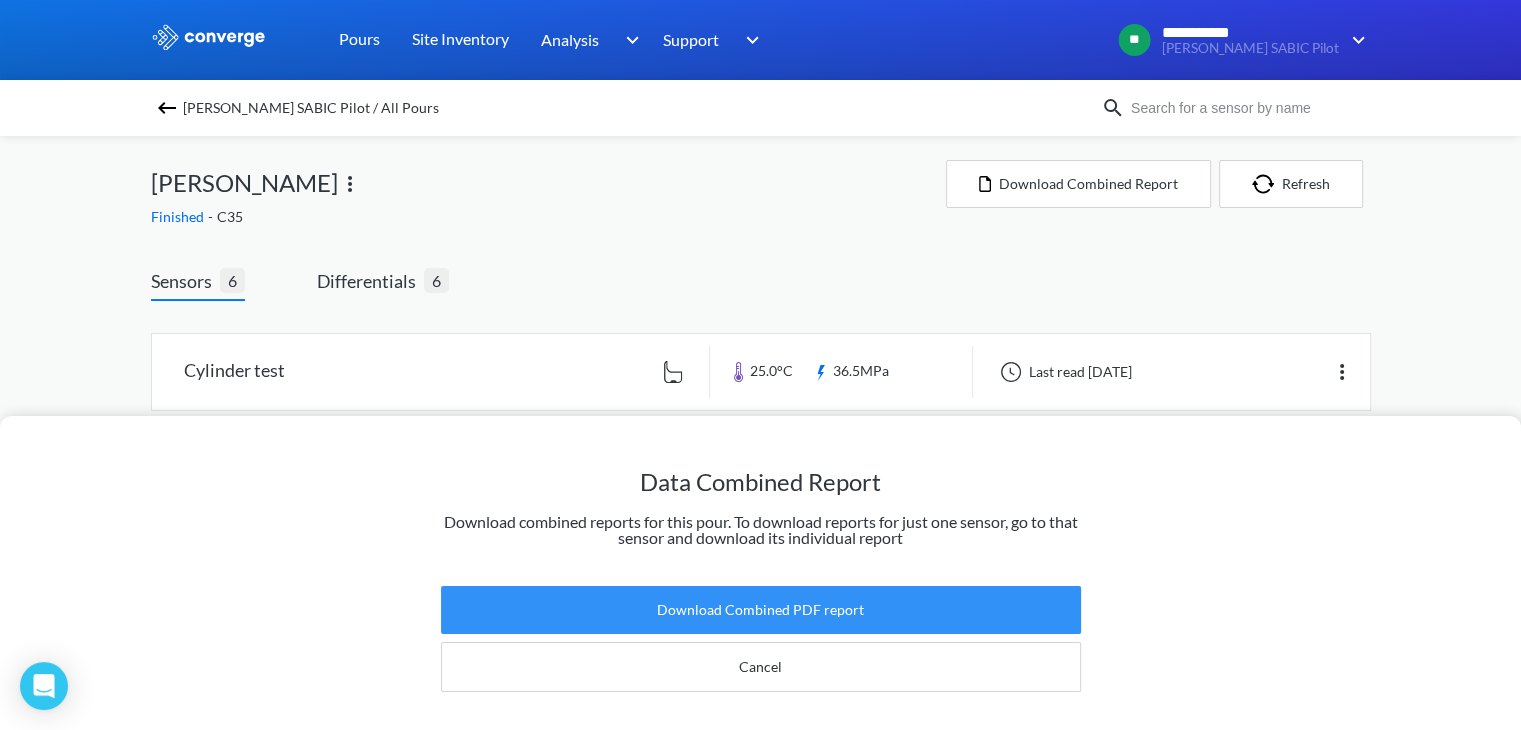 click on "Download Combined PDF report" at bounding box center (761, 610) 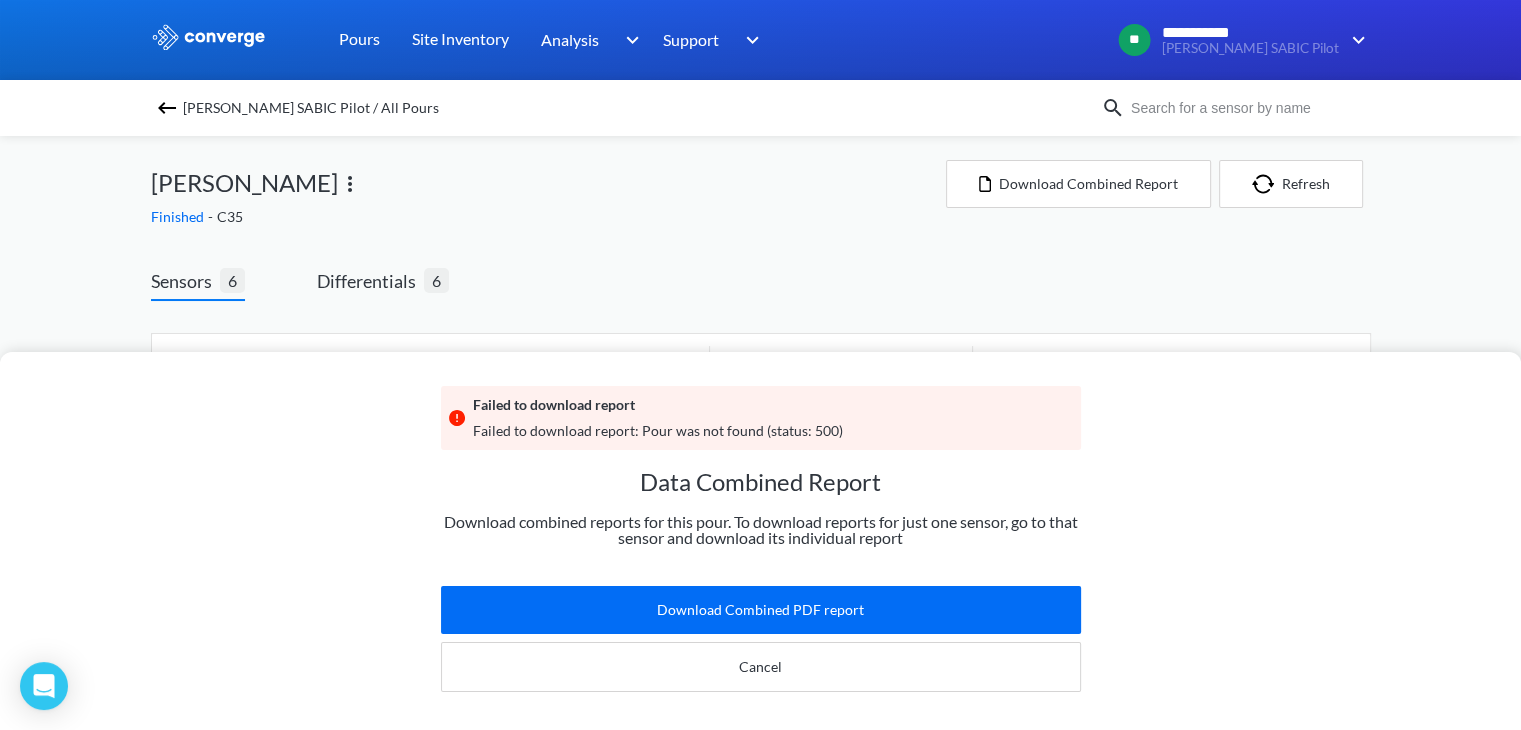 click on "Failed to download report Failed to download report: Pour was not found (status: 500) Data Combined Report Download combined reports for this pour. To download reports for just one sensor, go to that sensor and download its individual report Download Combined PDF report Cancel" at bounding box center (760, 365) 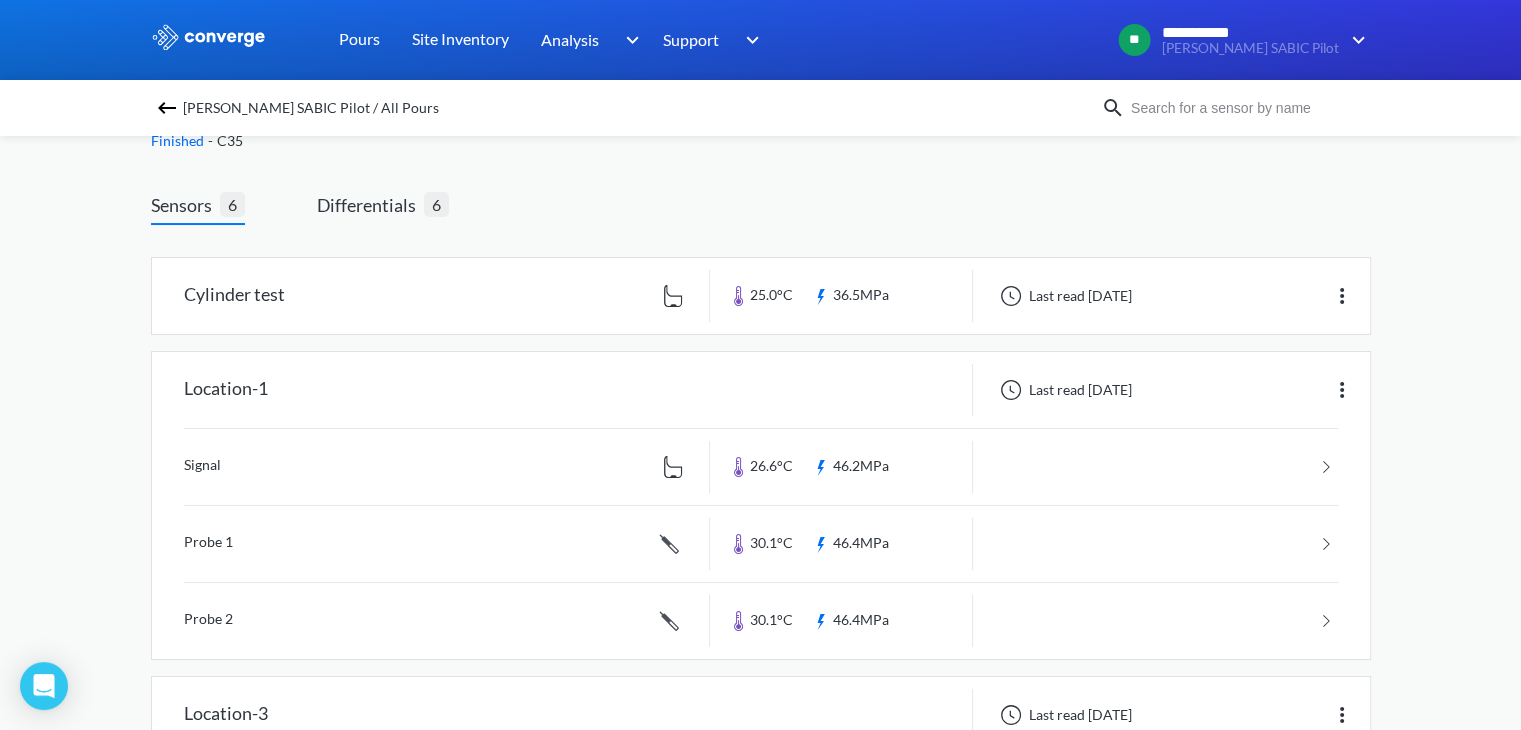scroll, scrollTop: 0, scrollLeft: 0, axis: both 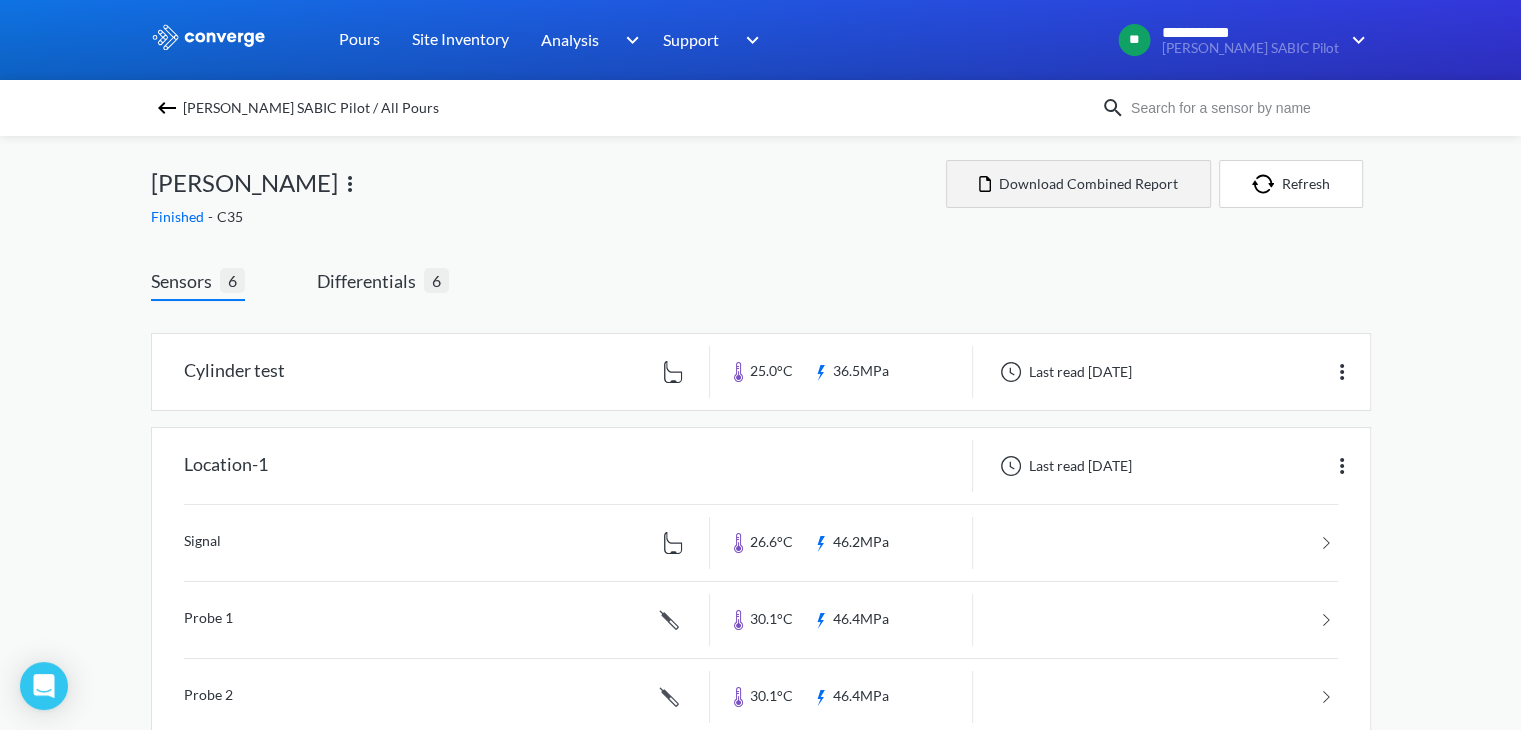 click on "Download Combined Report" at bounding box center (1078, 184) 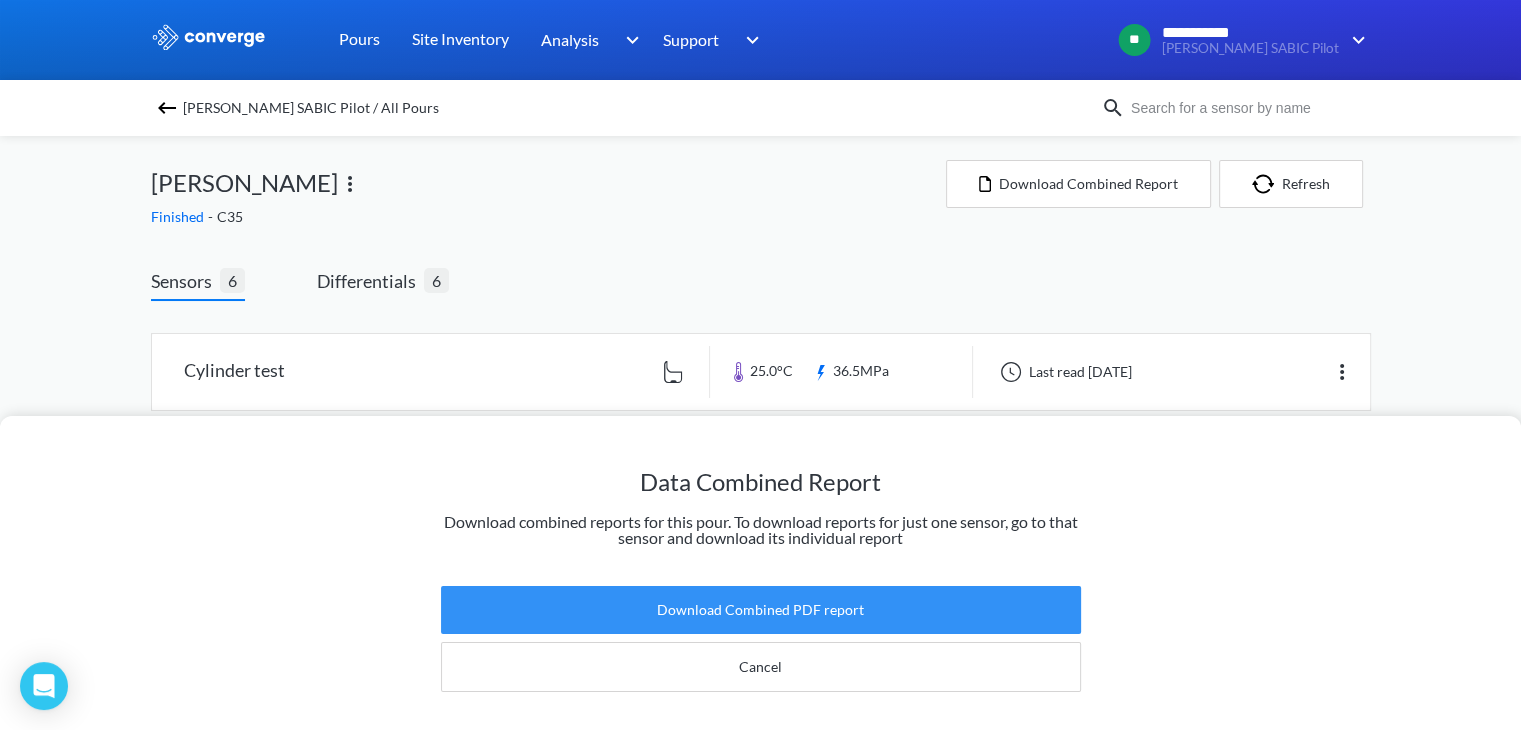 click on "Download Combined PDF report" at bounding box center (761, 610) 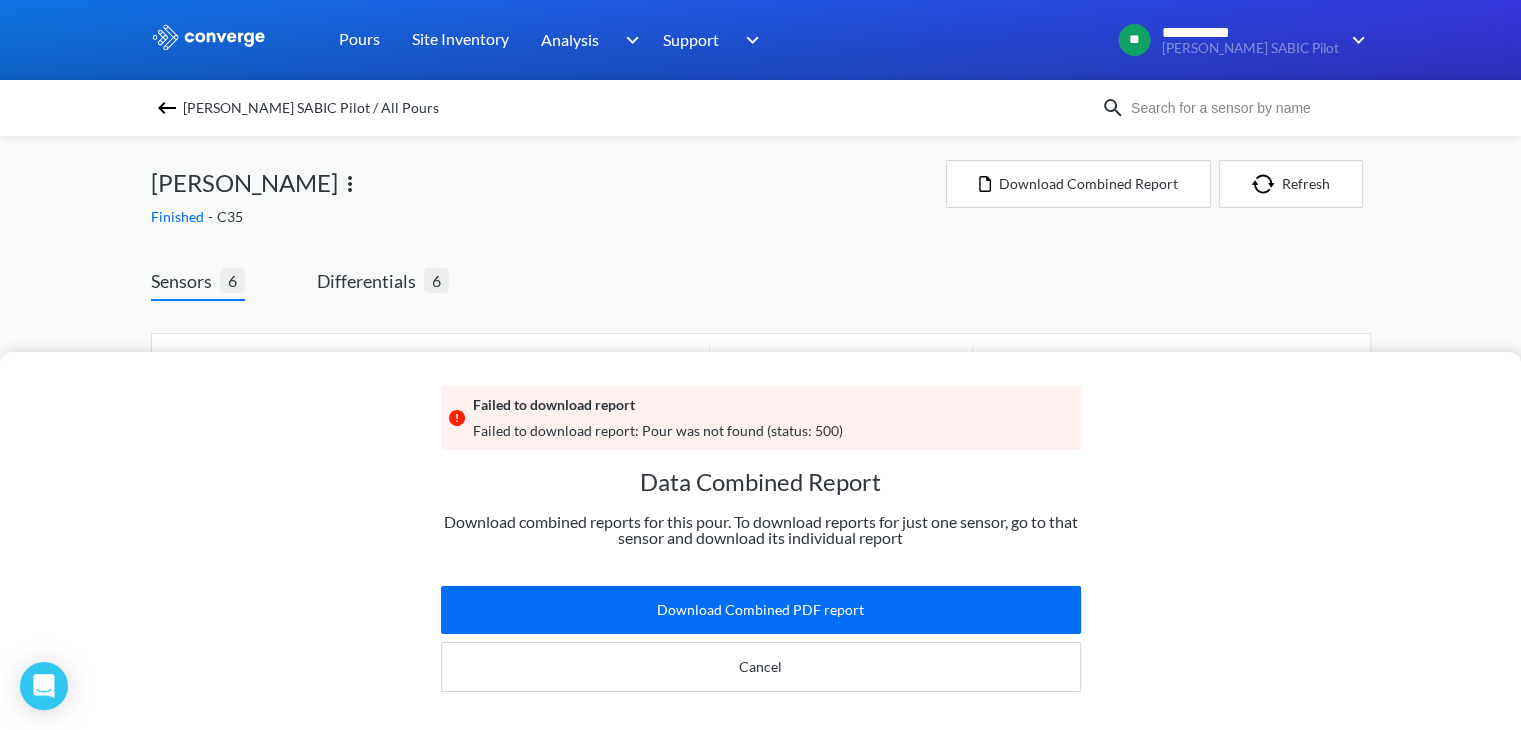 click on "Failed to download report Failed to download report: Pour was not found (status: 500) Data Combined Report Download combined reports for this pour. To download reports for just one sensor, go to that sensor and download its individual report Download Combined PDF report Cancel" at bounding box center (760, 365) 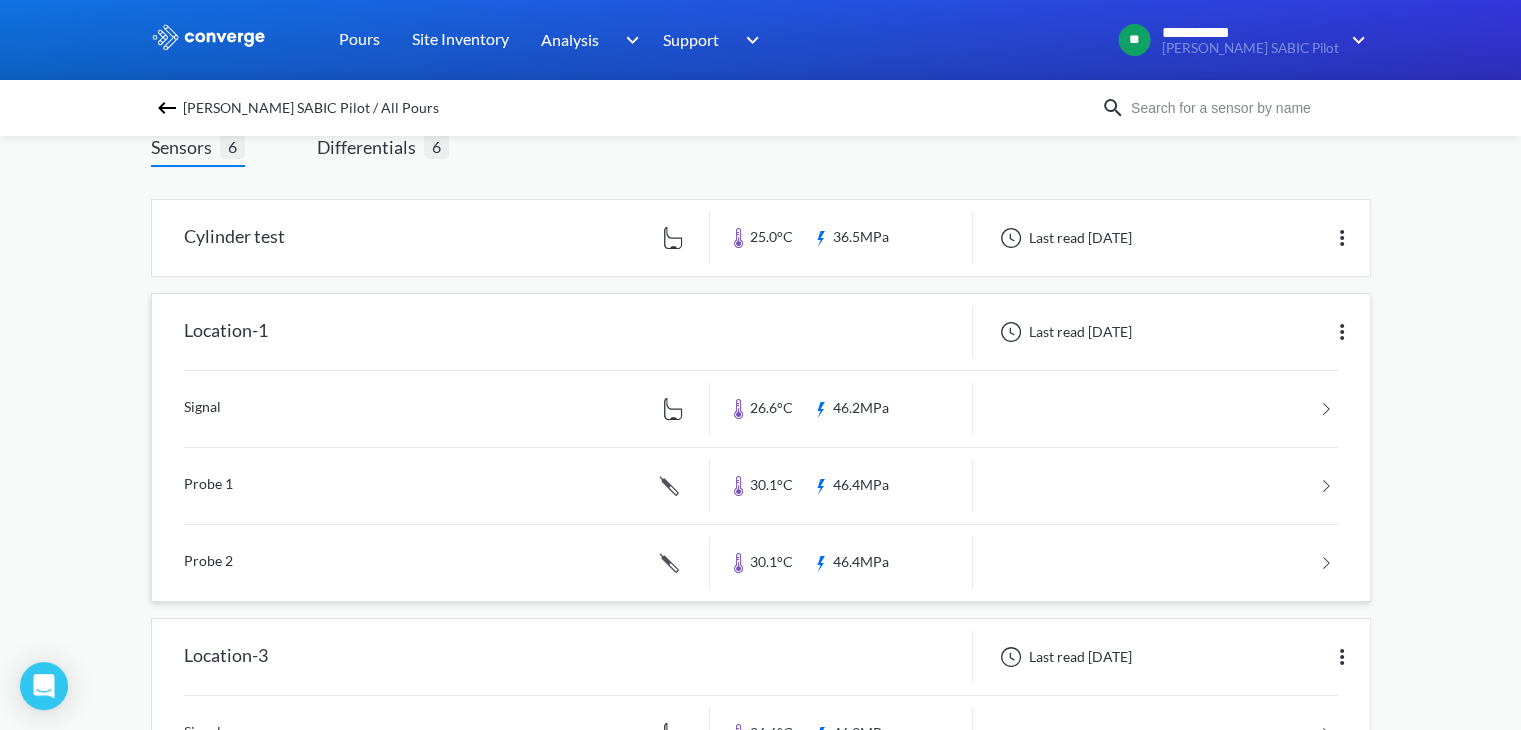 scroll, scrollTop: 0, scrollLeft: 0, axis: both 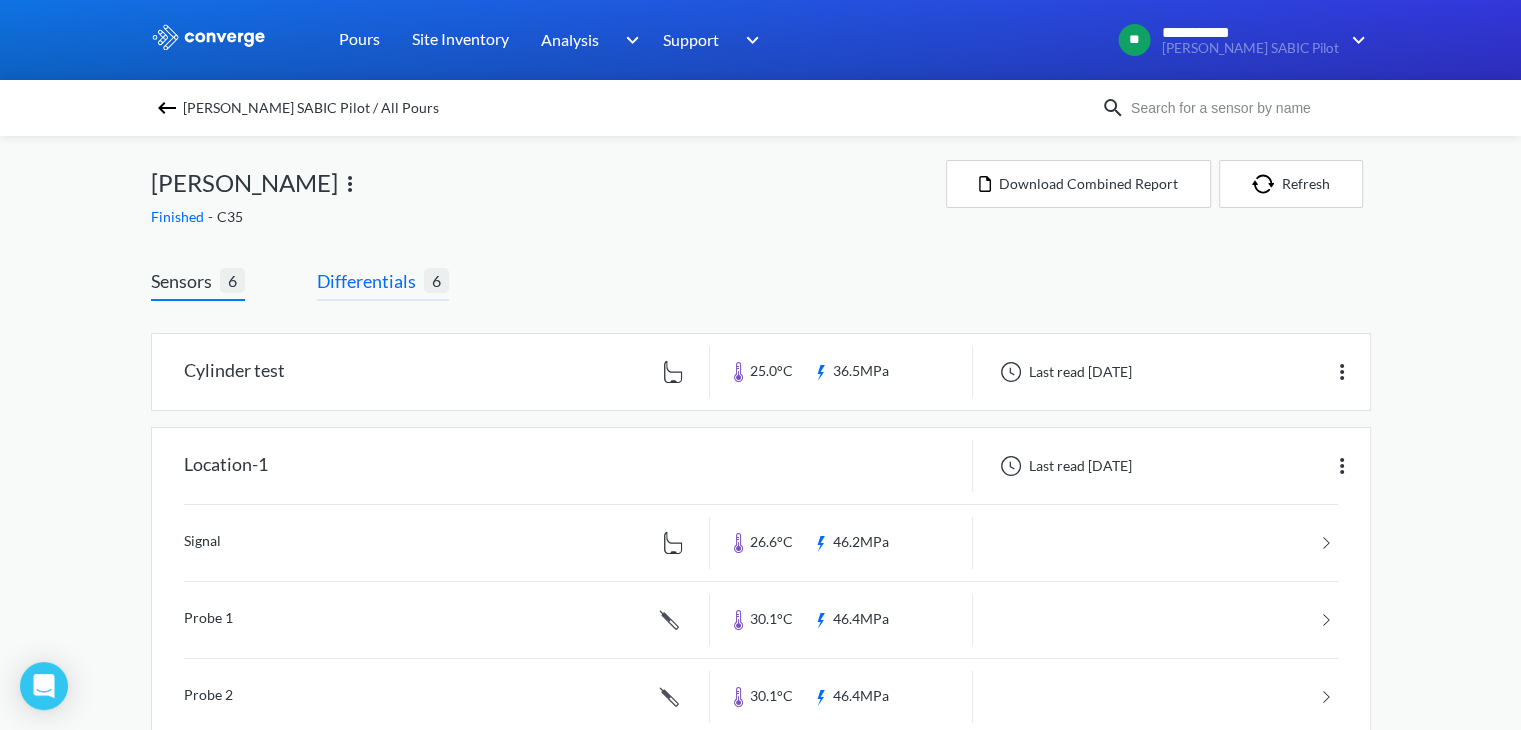 click on "Differentials" at bounding box center [370, 281] 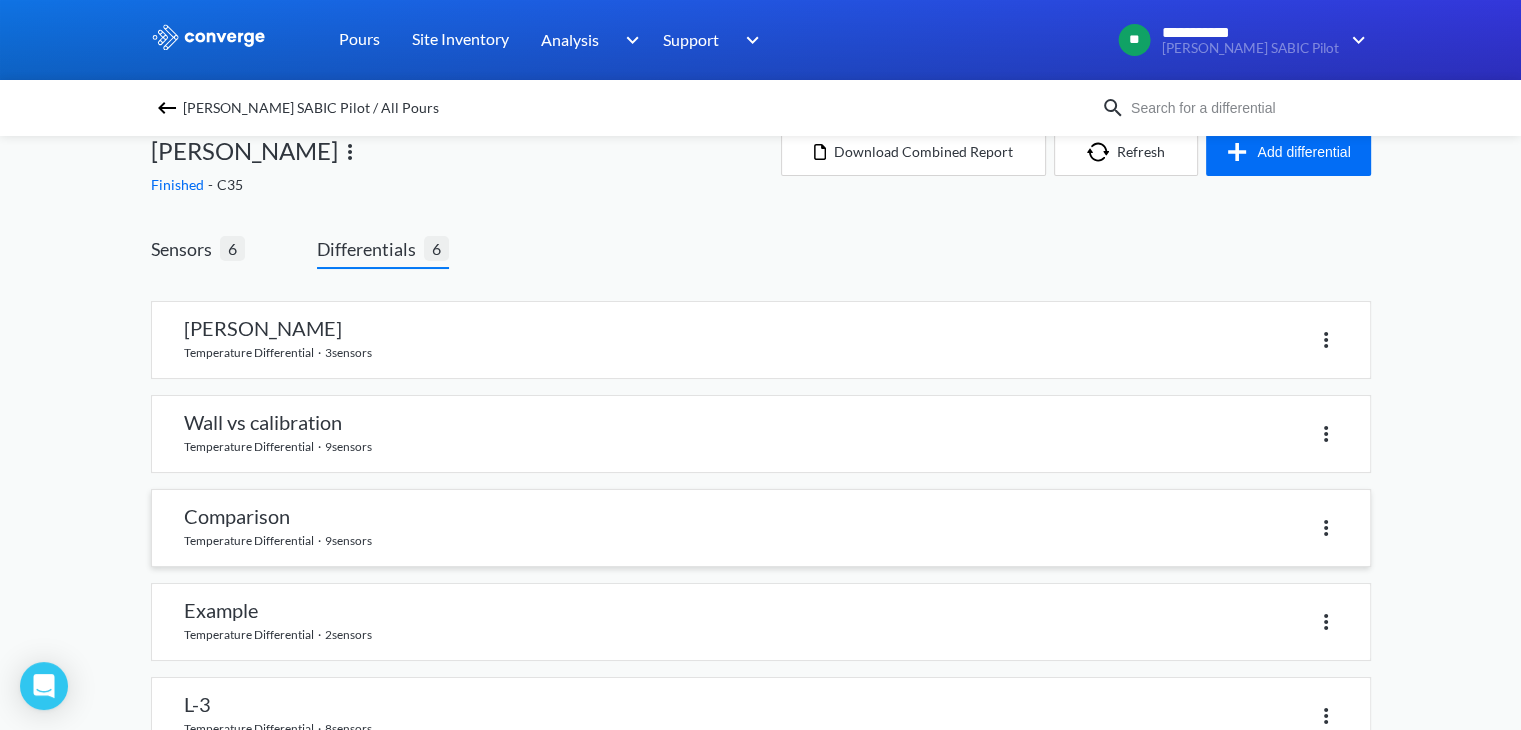 scroll, scrollTop: 0, scrollLeft: 0, axis: both 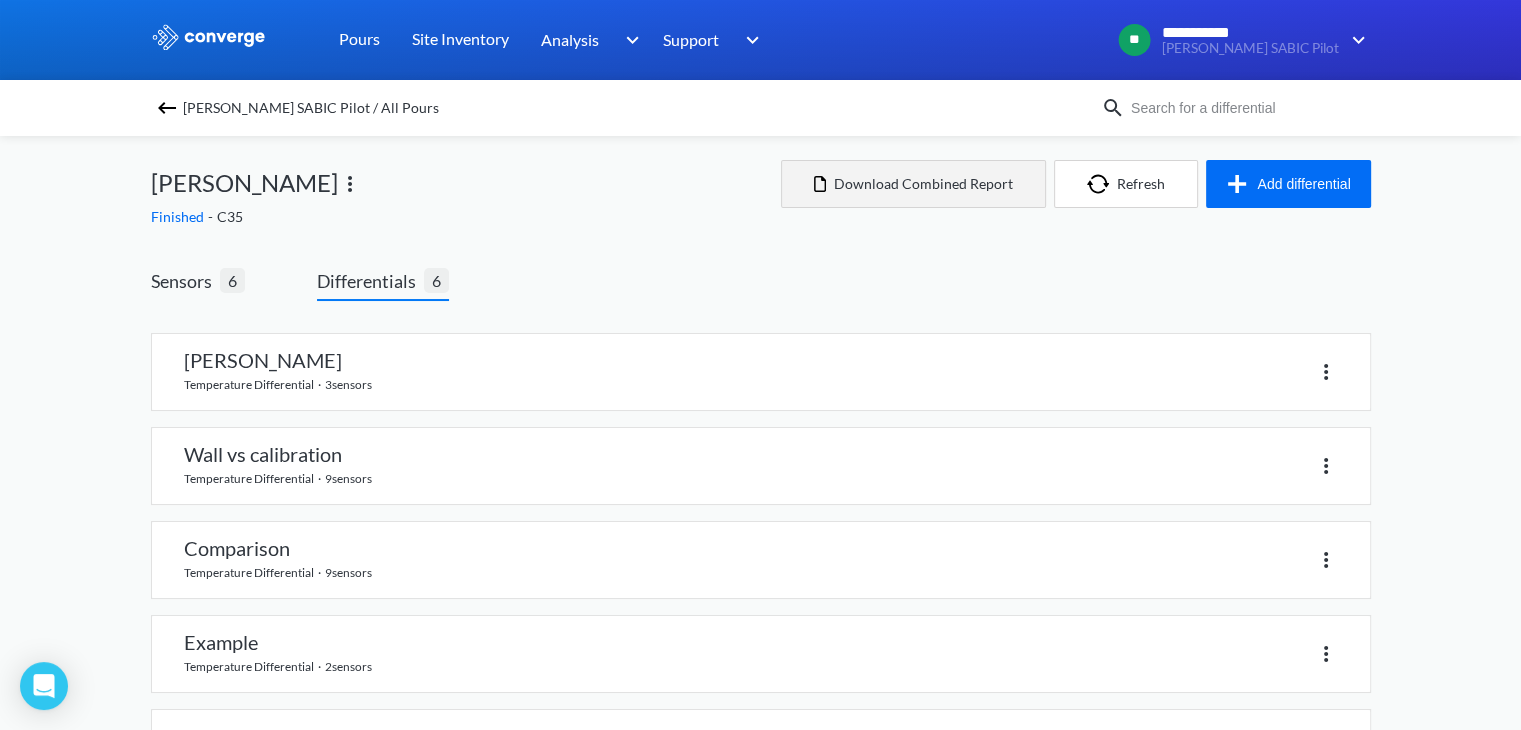click on "Download Combined Report" at bounding box center [913, 184] 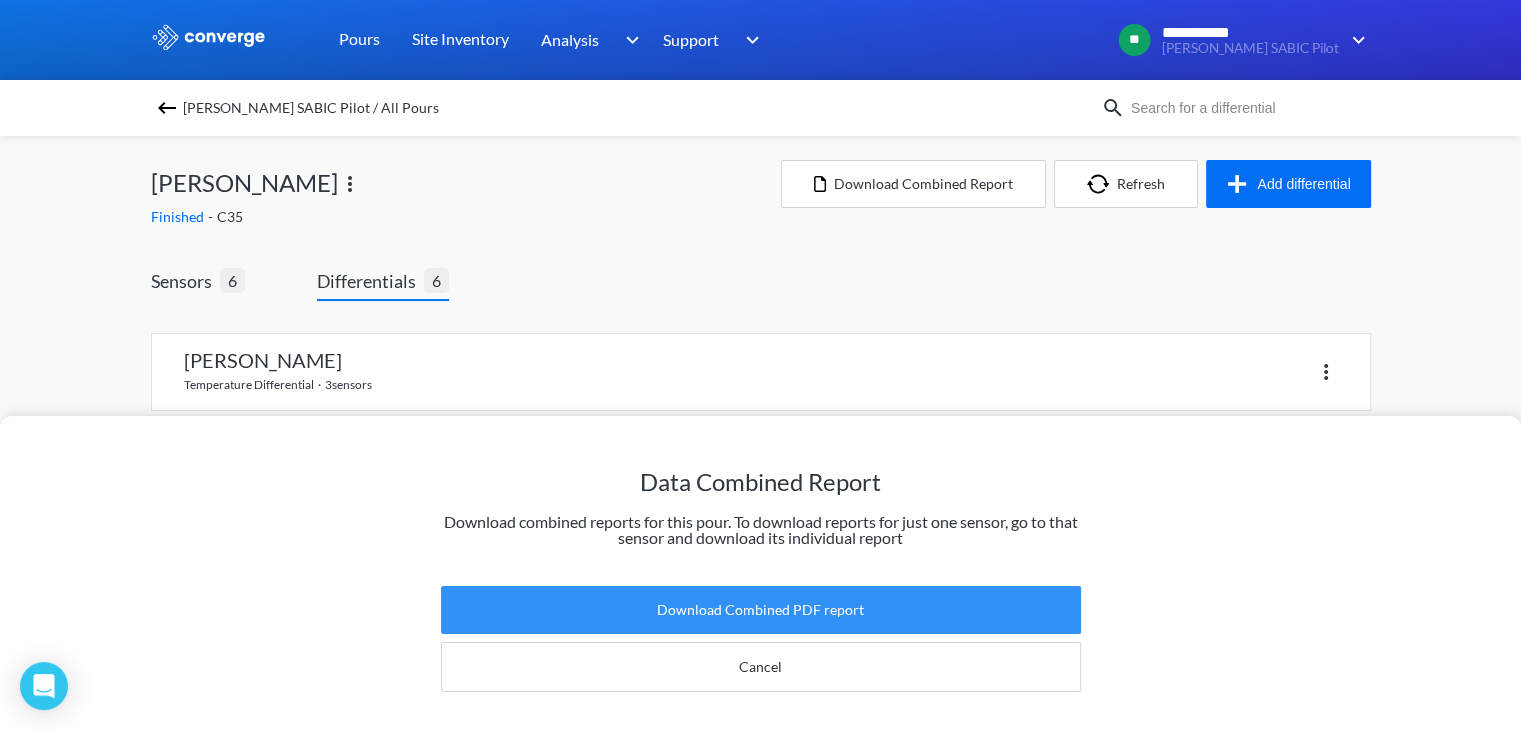 click on "Download Combined PDF report" at bounding box center (761, 610) 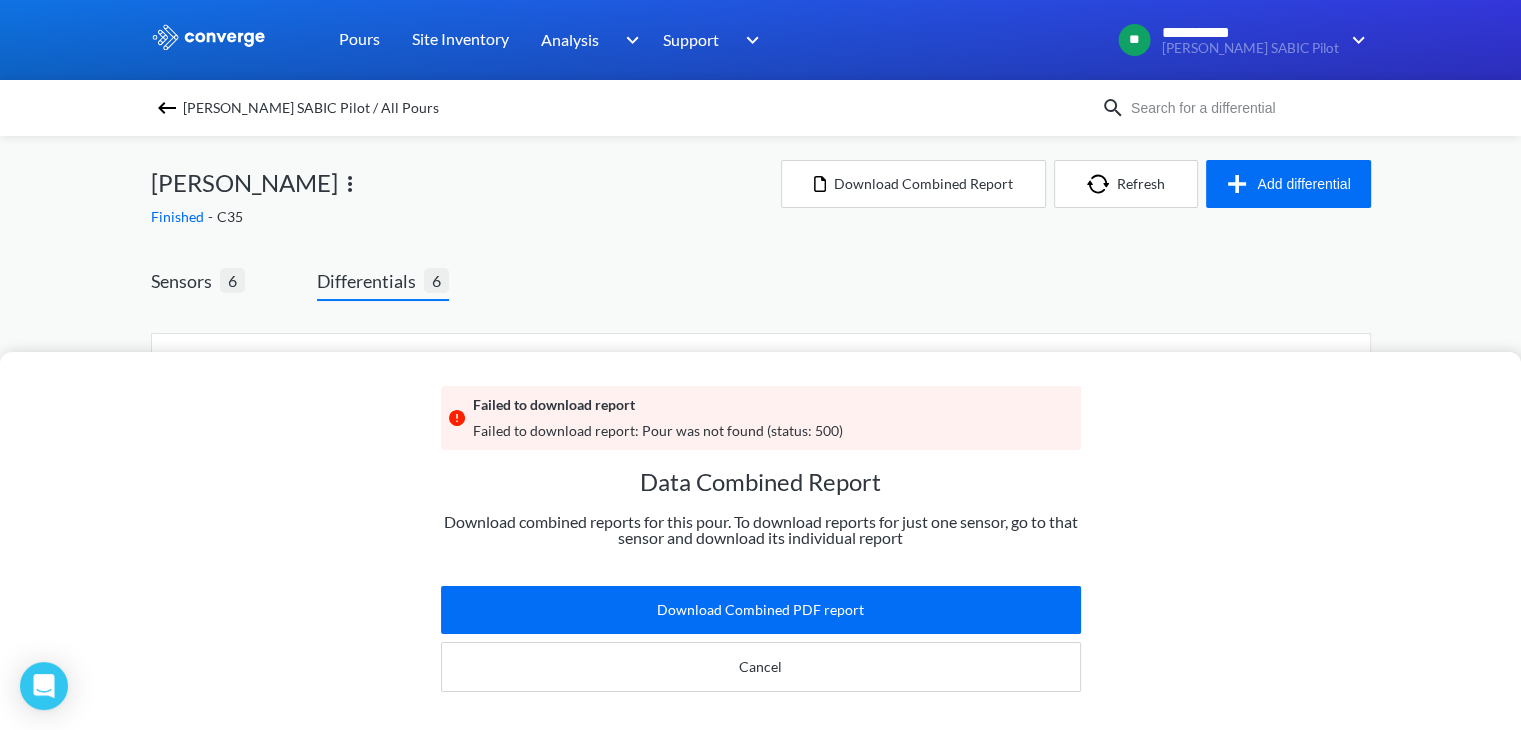 click on "Failed to download report Failed to download report: Pour was not found (status: 500) Data Combined Report Download combined reports for this pour. To download reports for just one sensor, go to that sensor and download its individual report Download Combined PDF report Cancel" at bounding box center [760, 365] 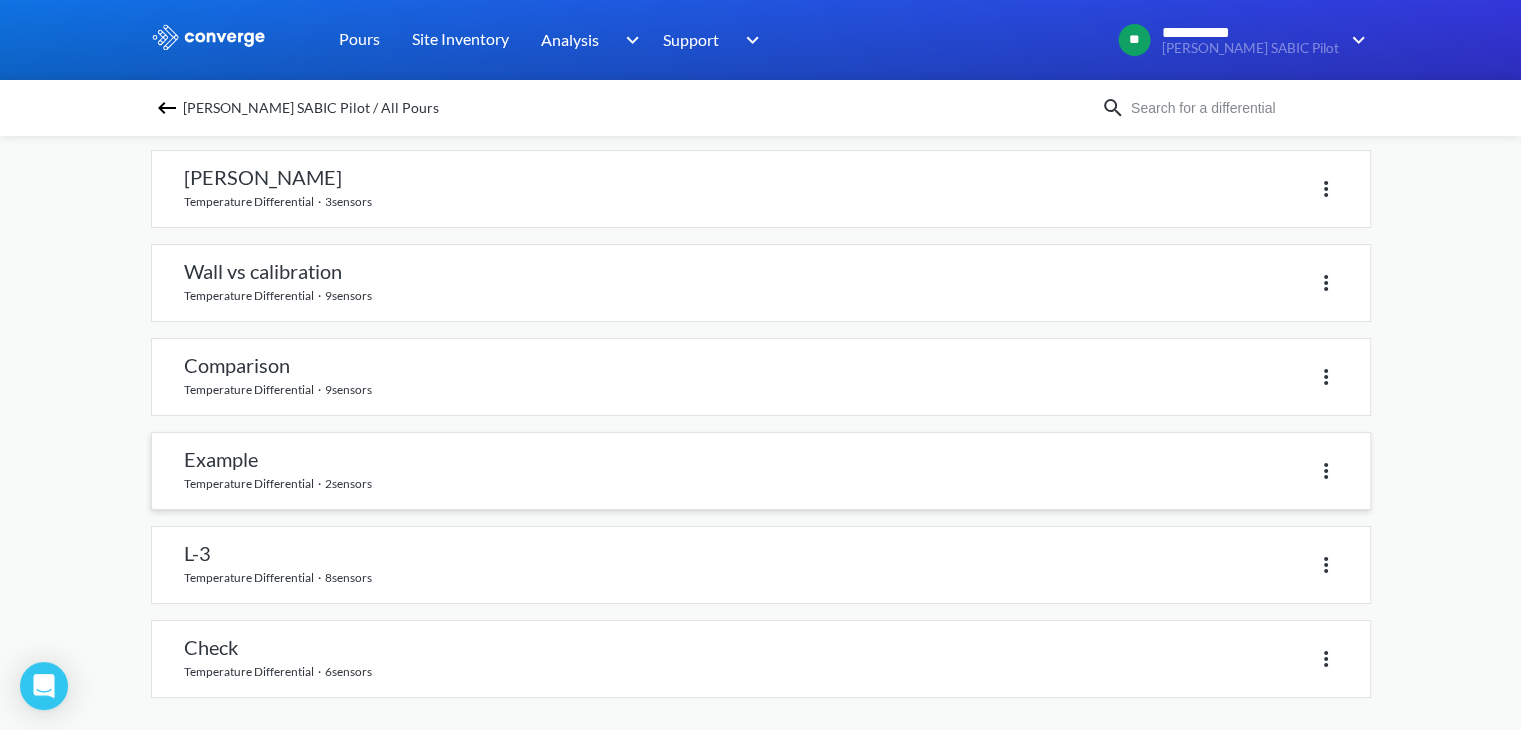 scroll, scrollTop: 188, scrollLeft: 0, axis: vertical 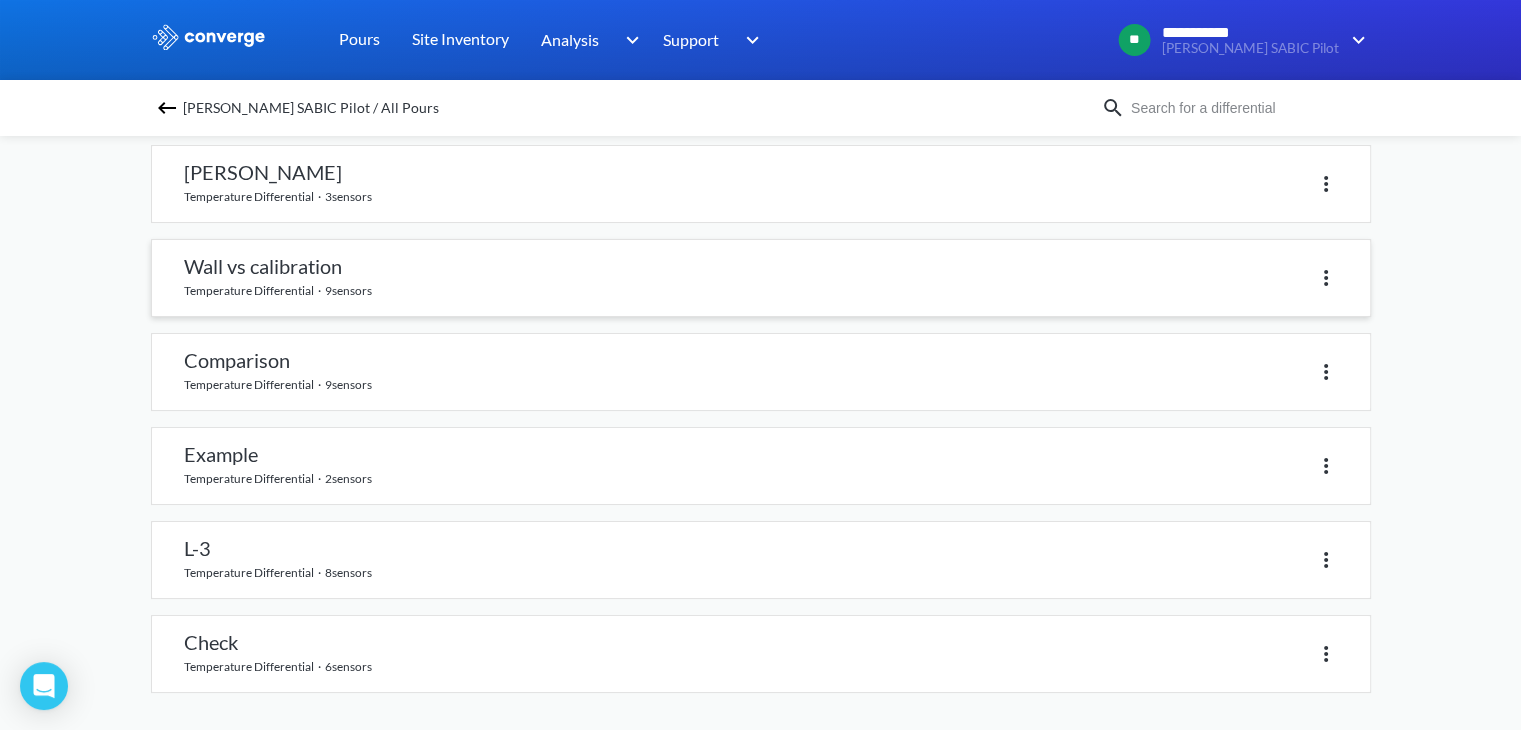 click at bounding box center [761, 278] 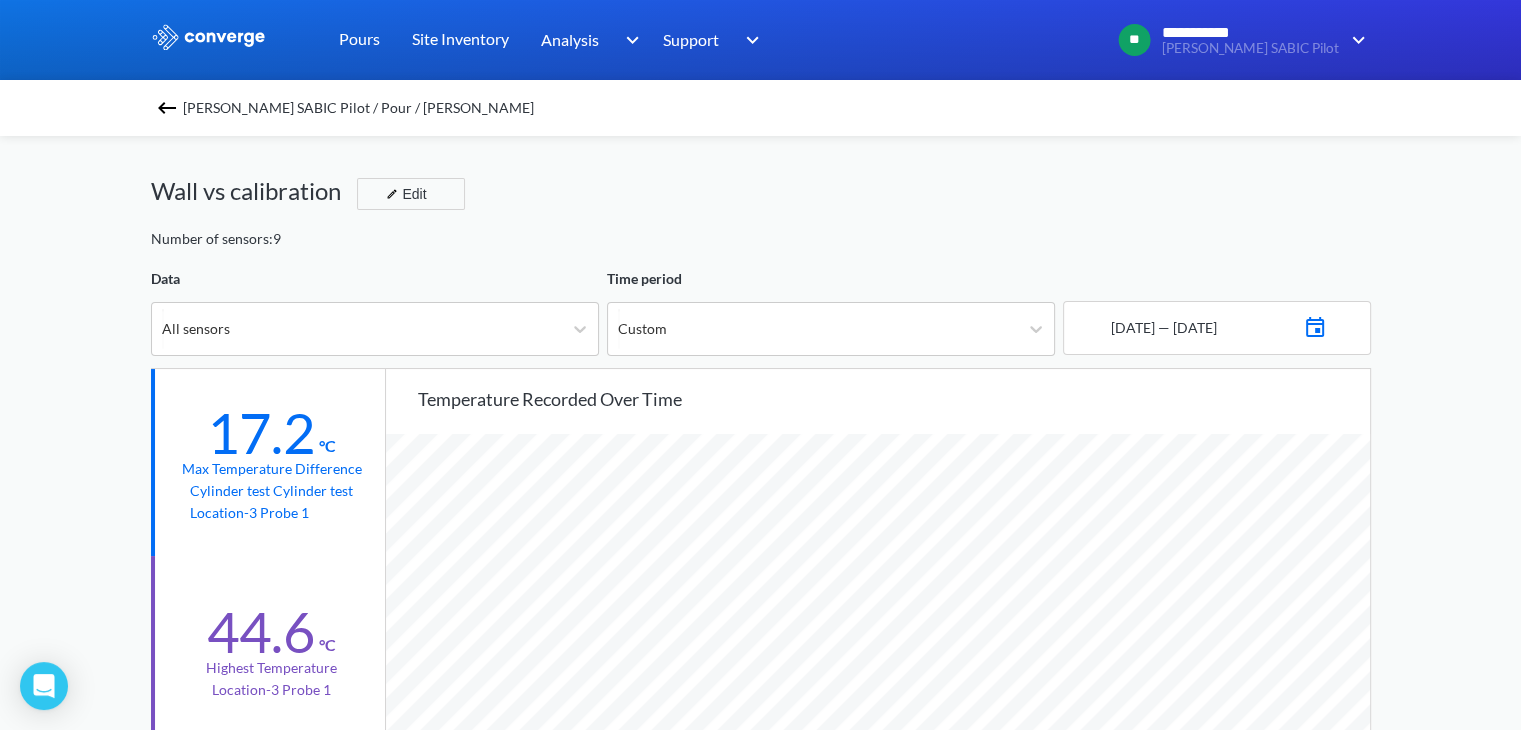 scroll, scrollTop: 998325, scrollLeft: 998479, axis: both 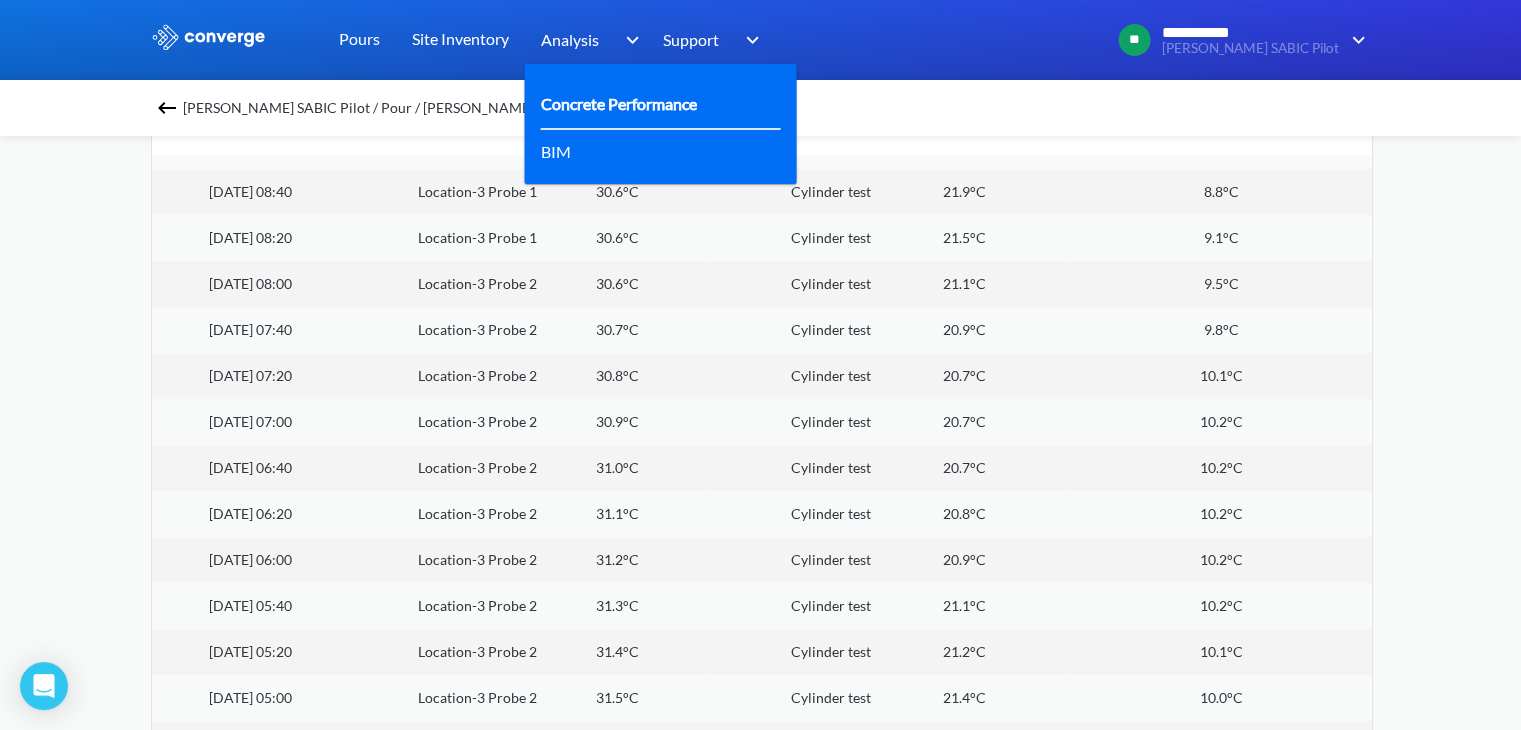 click on "Concrete Performance" at bounding box center (619, 103) 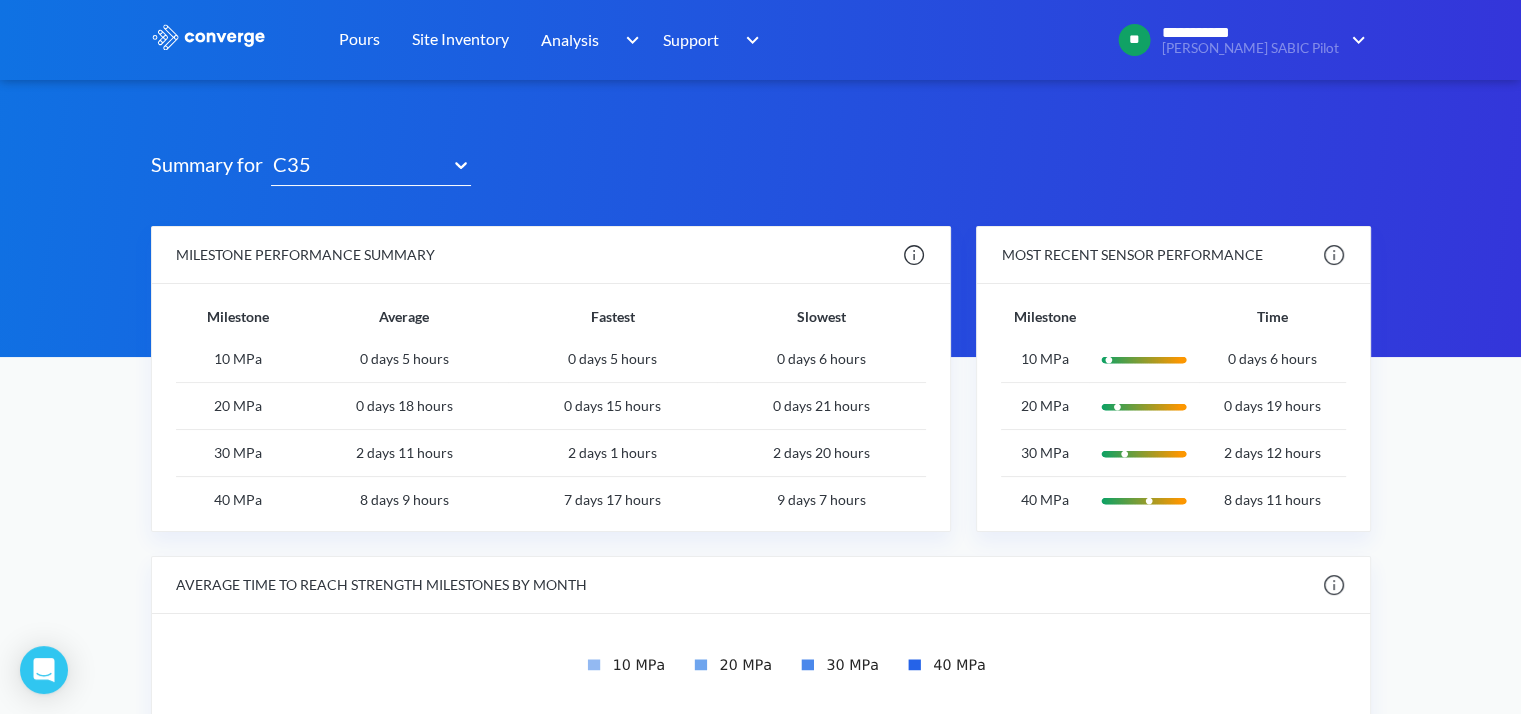 scroll, scrollTop: 0, scrollLeft: 0, axis: both 